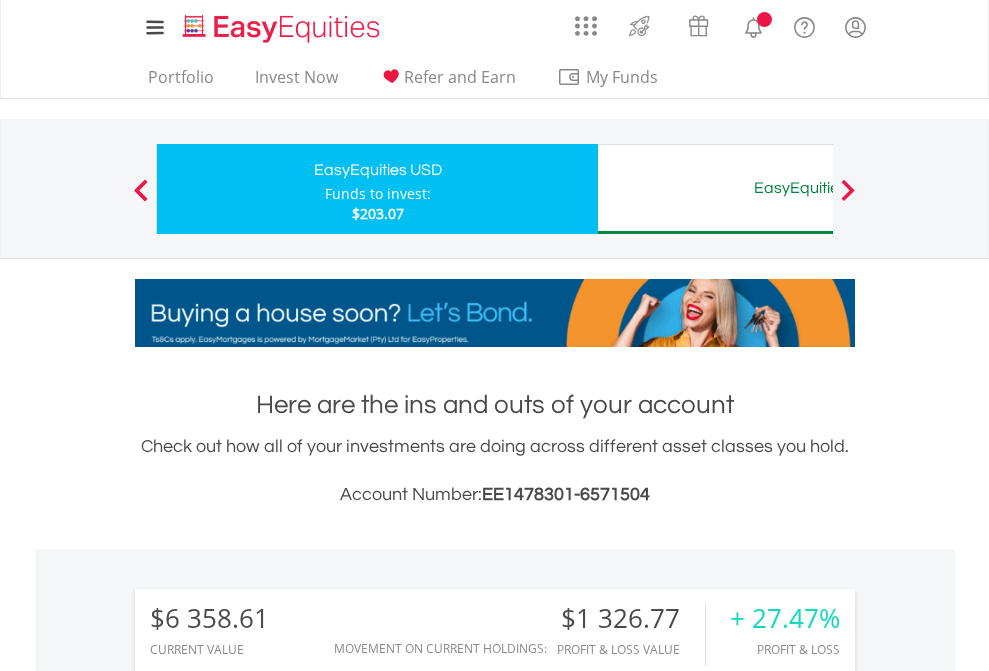 scroll, scrollTop: 0, scrollLeft: 0, axis: both 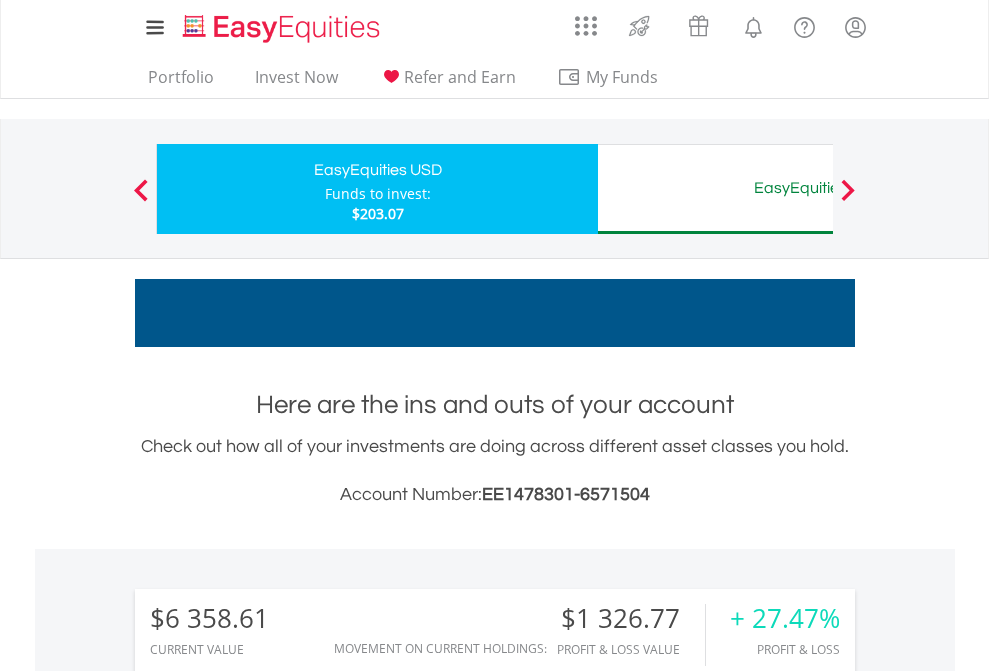 click on "Funds to invest:" at bounding box center (378, 194) 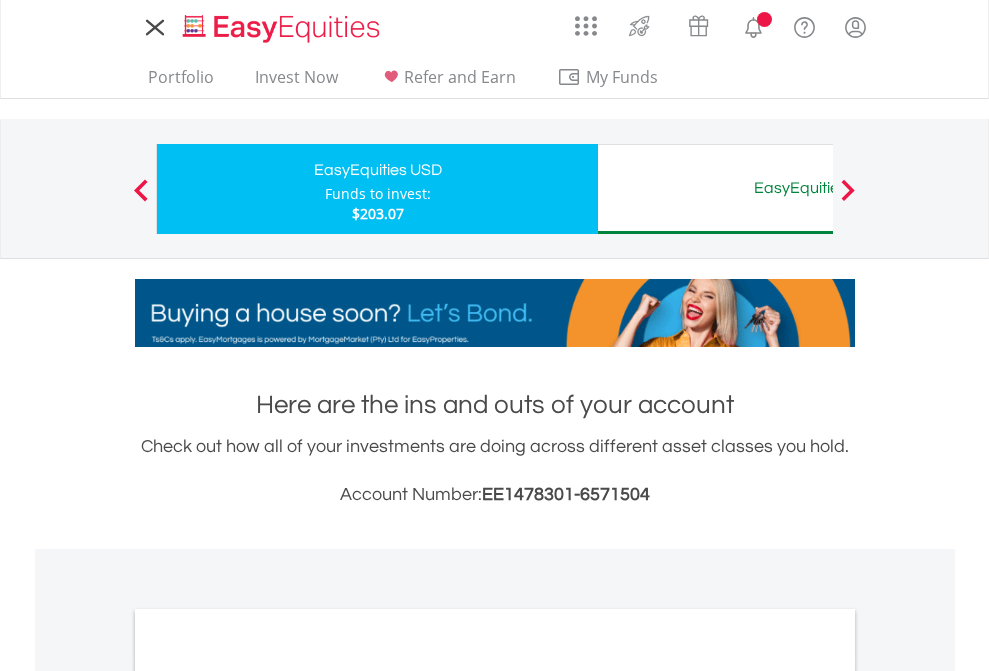 scroll, scrollTop: 0, scrollLeft: 0, axis: both 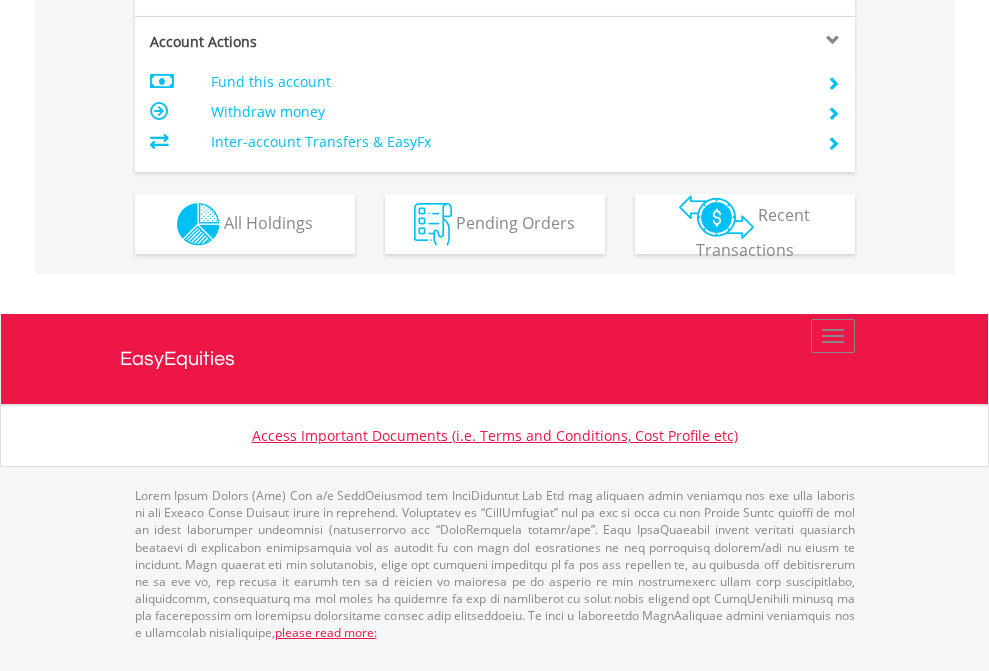 click on "Investment types" at bounding box center [706, -337] 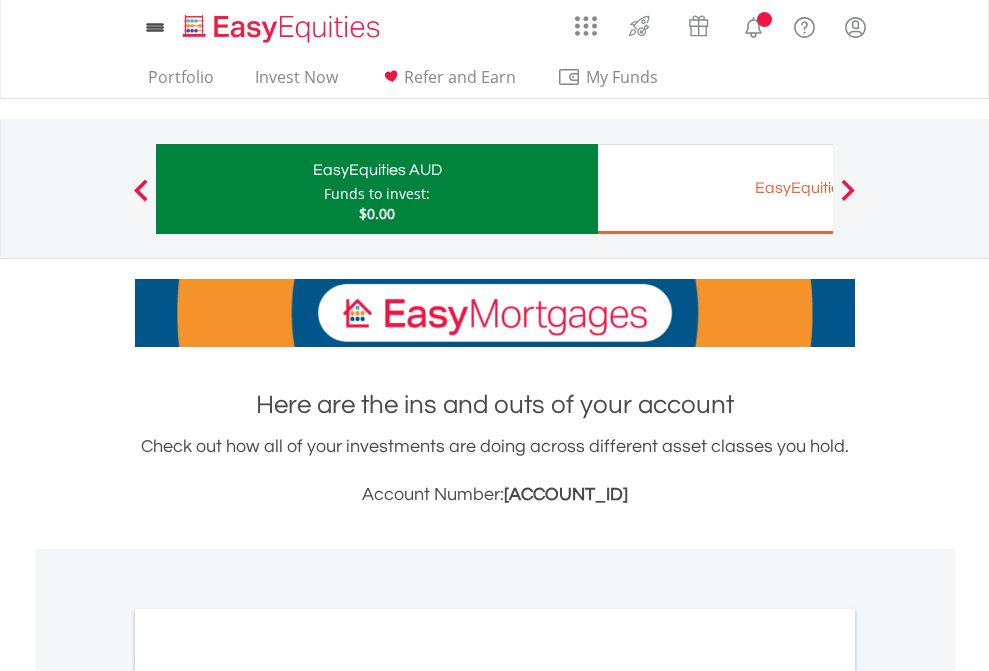 scroll, scrollTop: 0, scrollLeft: 0, axis: both 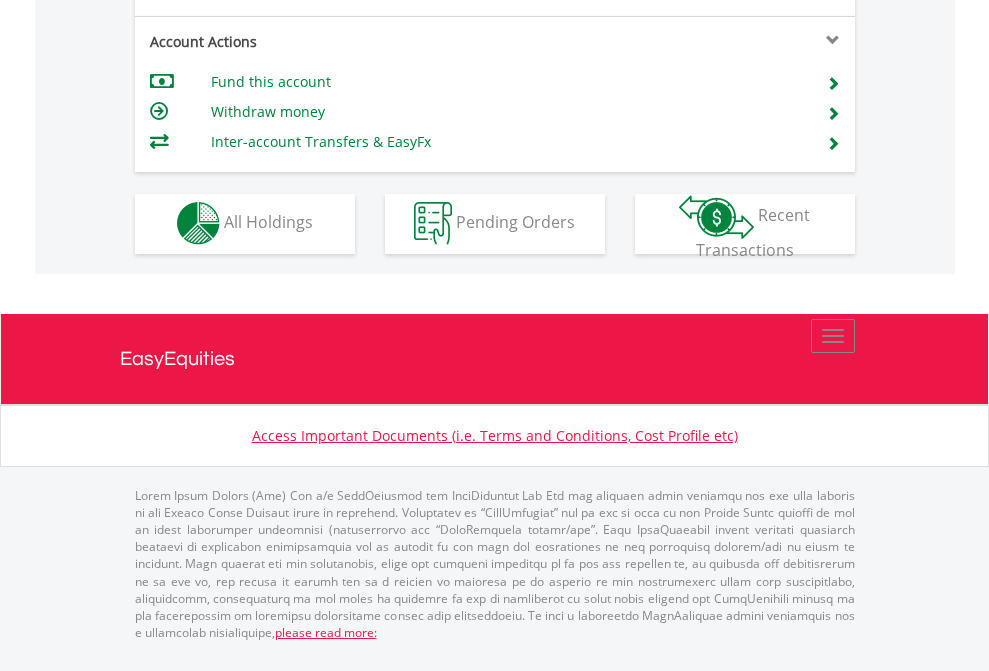 click on "Investment types" at bounding box center [706, -353] 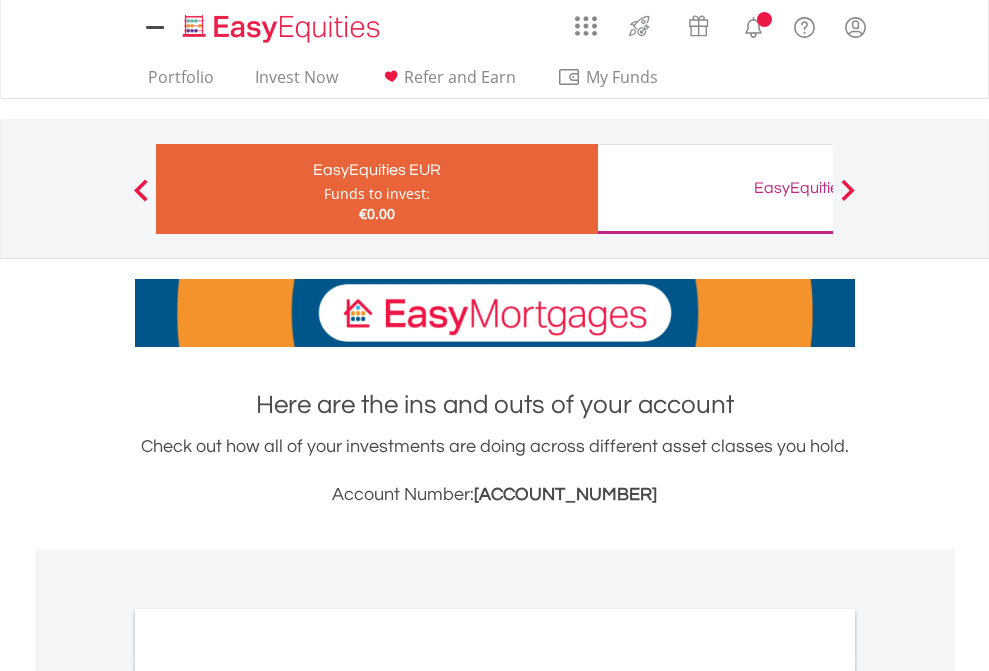 scroll, scrollTop: 0, scrollLeft: 0, axis: both 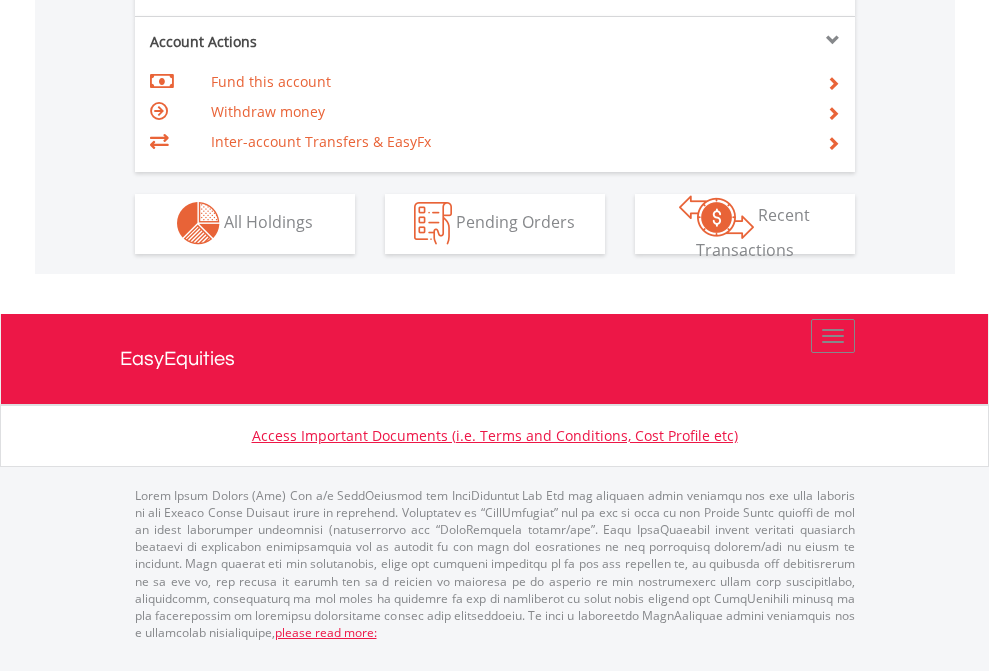 click on "Investment types" at bounding box center (706, -353) 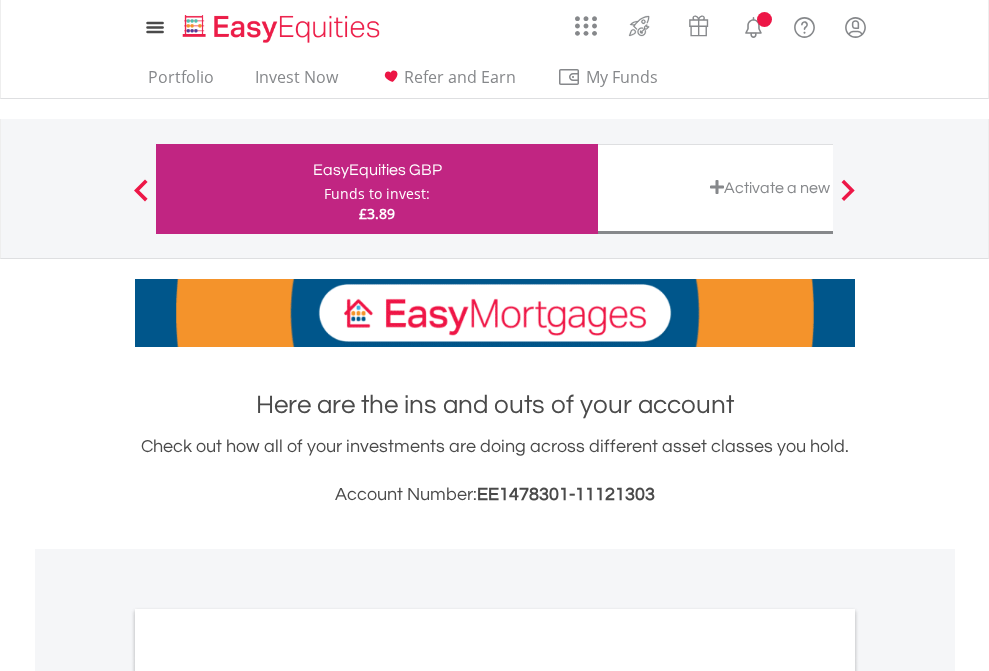 scroll, scrollTop: 0, scrollLeft: 0, axis: both 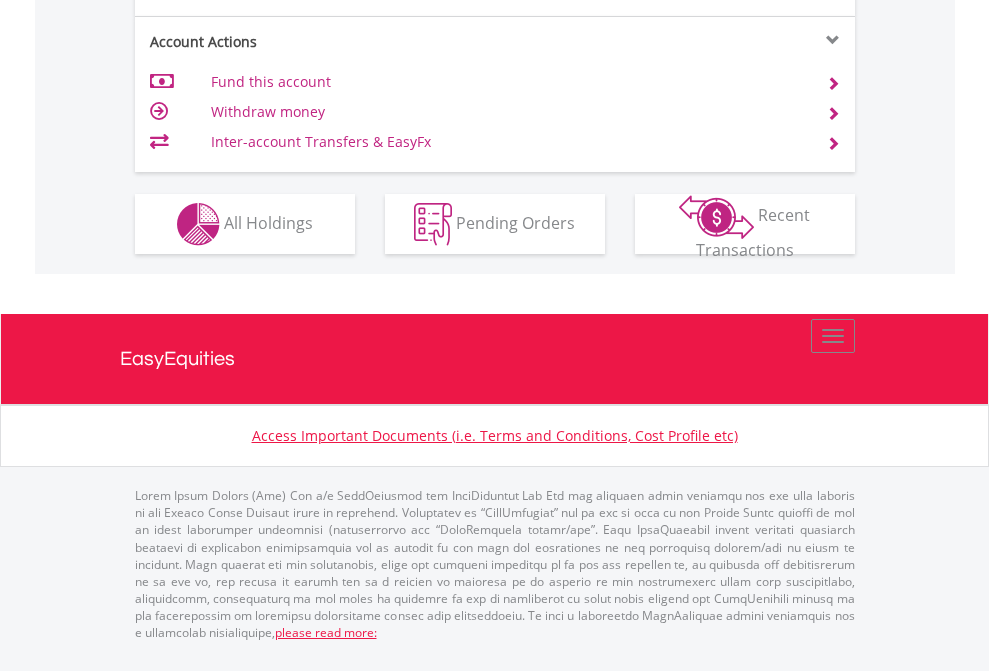 click on "Investment types" at bounding box center [706, -337] 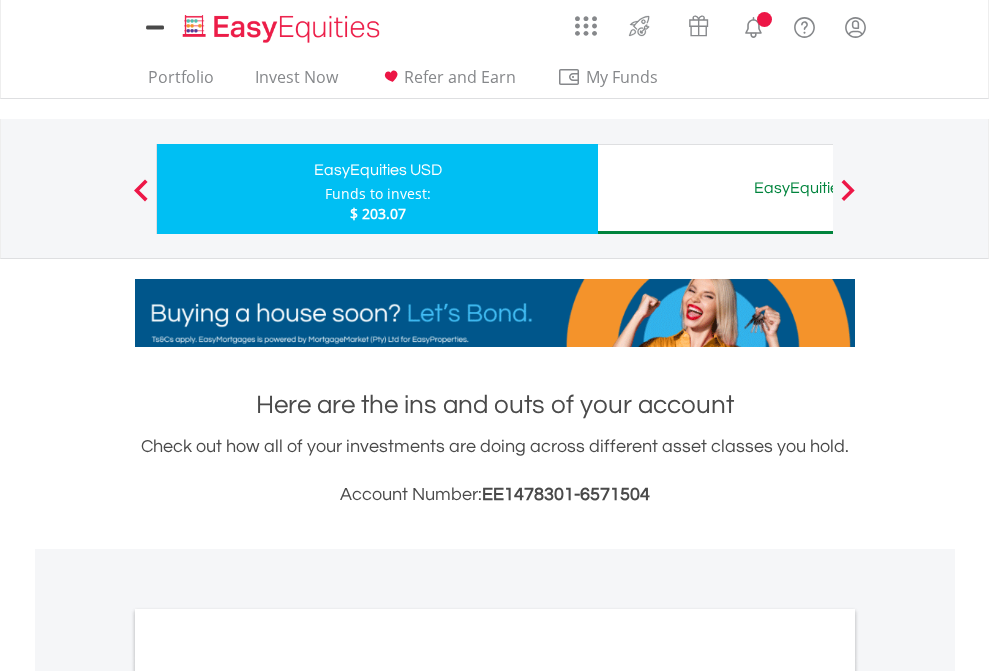 scroll, scrollTop: 0, scrollLeft: 0, axis: both 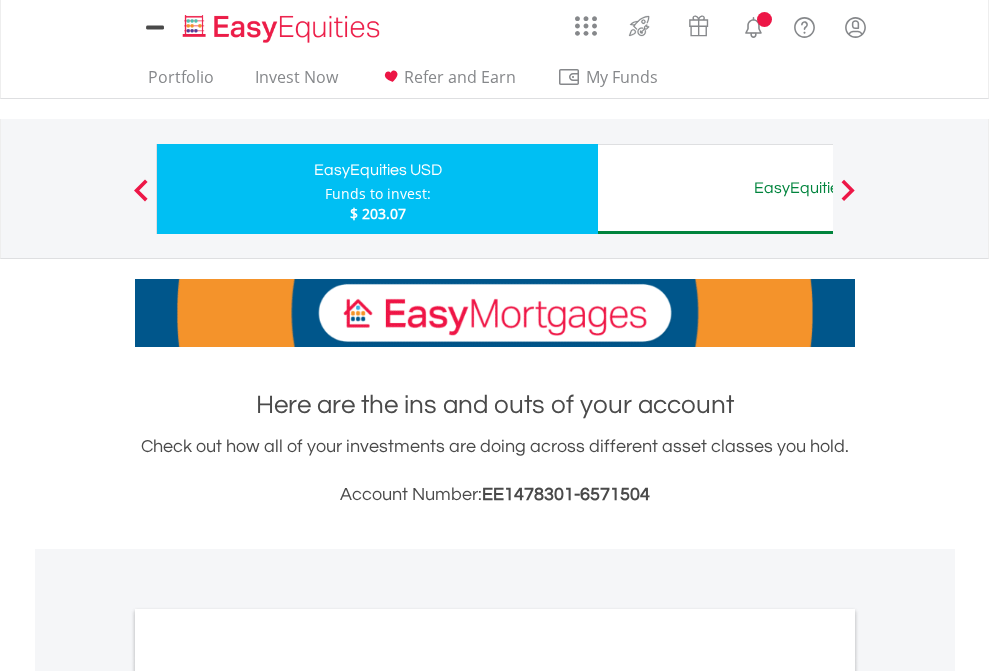 click on "All Holdings" at bounding box center (268, 1096) 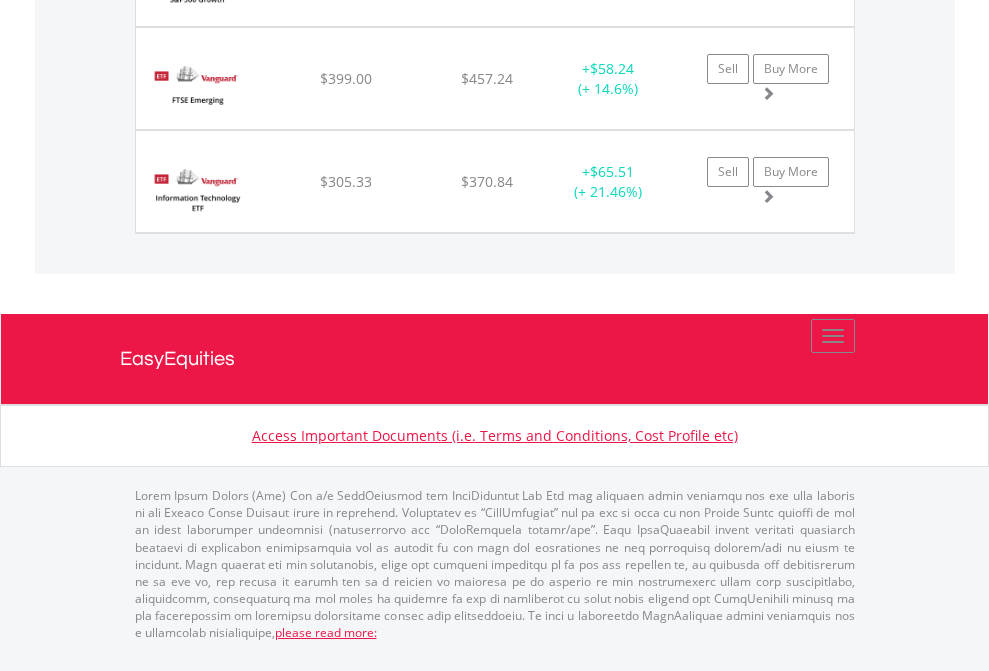 scroll, scrollTop: 2225, scrollLeft: 0, axis: vertical 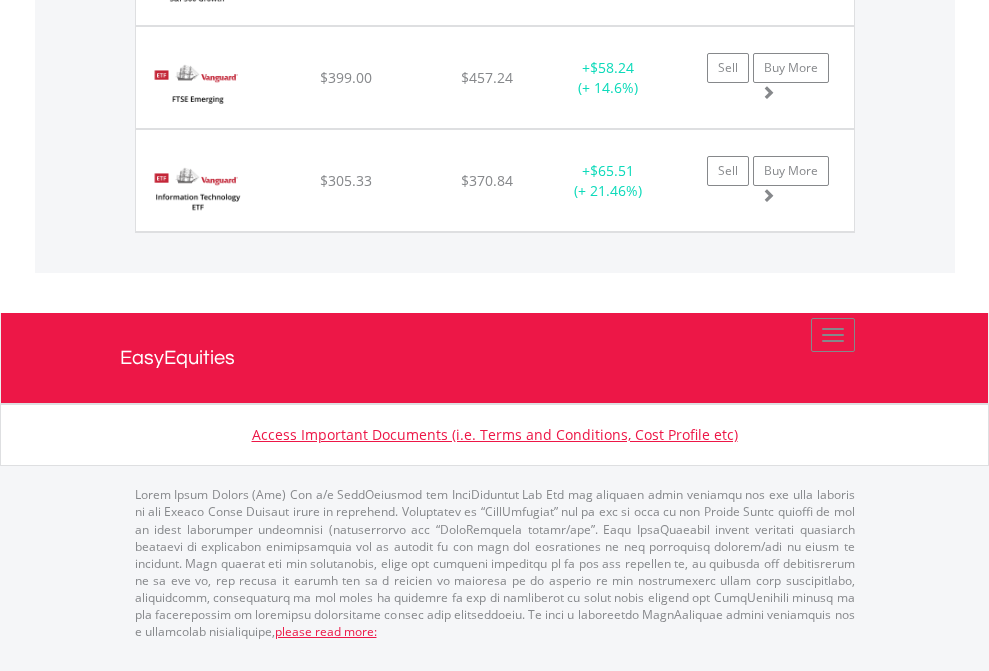 click on "EasyEquities AUD" at bounding box center [818, -1854] 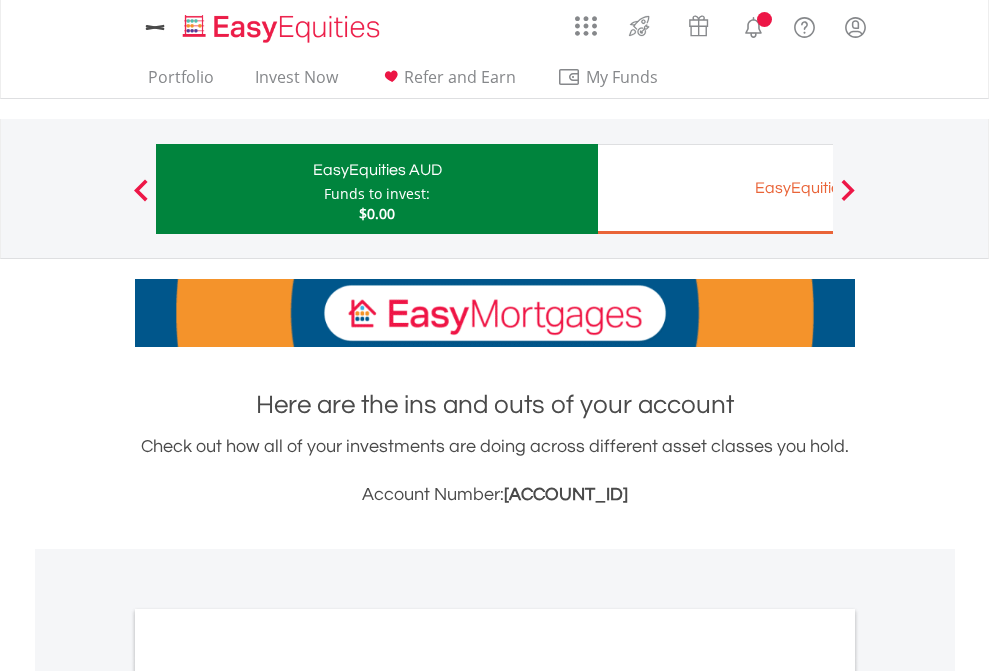 scroll, scrollTop: 0, scrollLeft: 0, axis: both 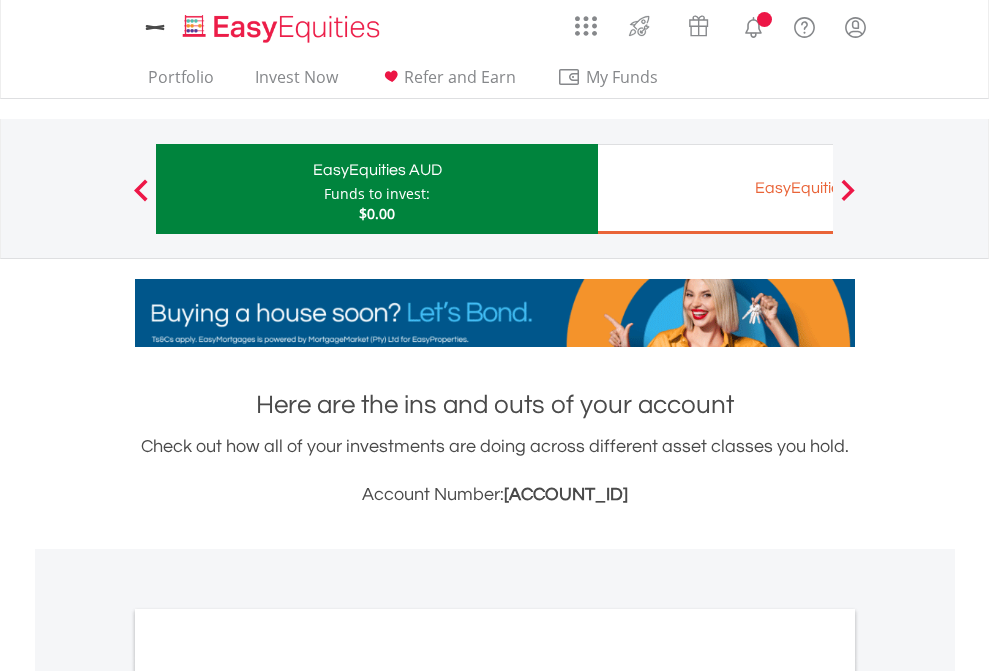 click on "All Holdings" at bounding box center [268, 1096] 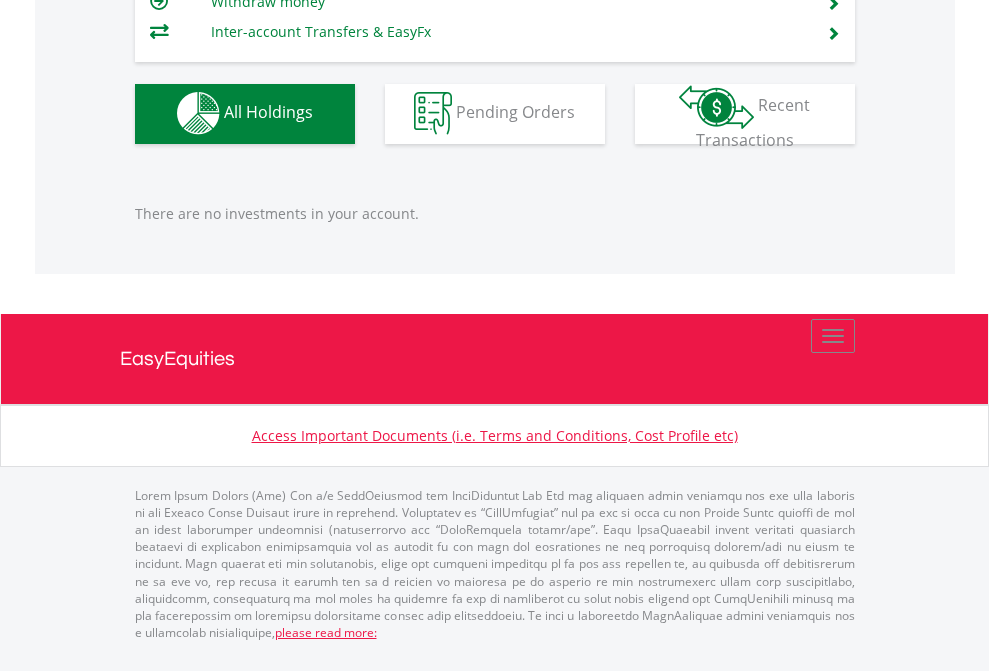 scroll, scrollTop: 1980, scrollLeft: 0, axis: vertical 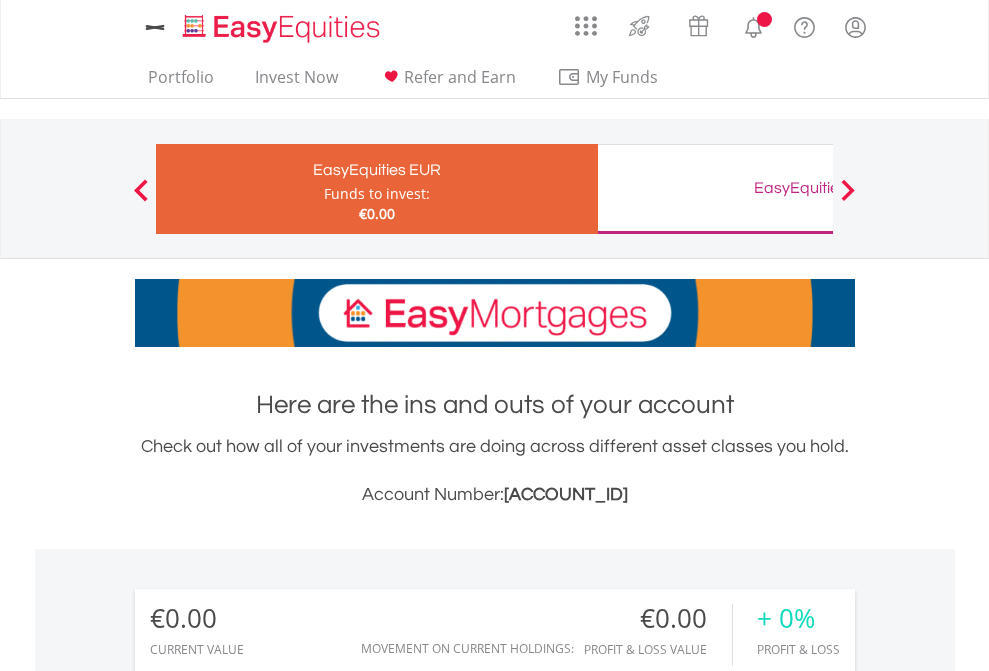 click on "All Holdings" at bounding box center [268, 1442] 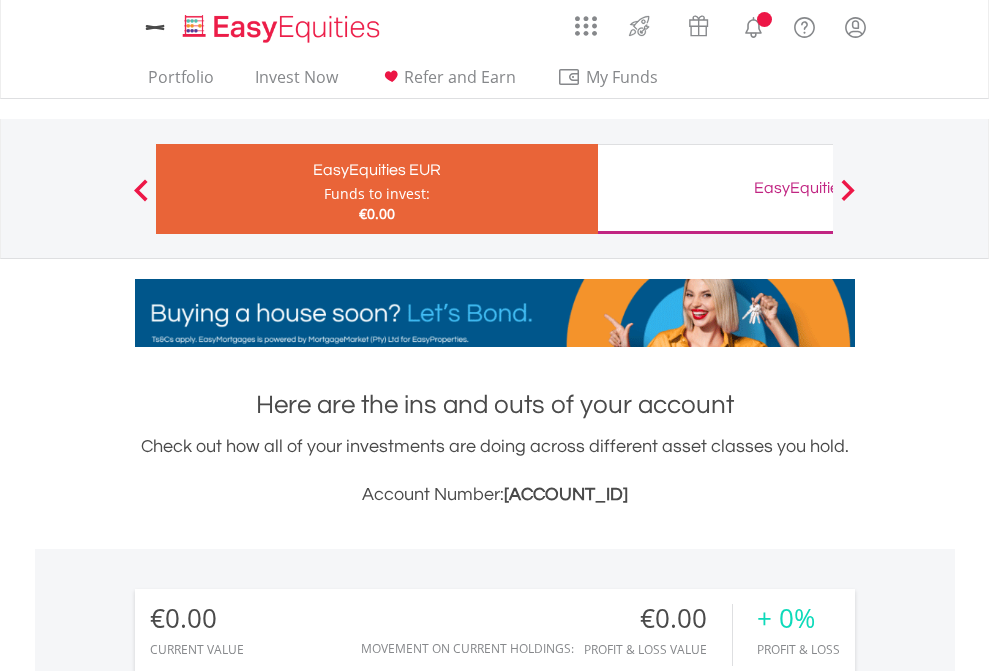 scroll, scrollTop: 192, scrollLeft: 314, axis: both 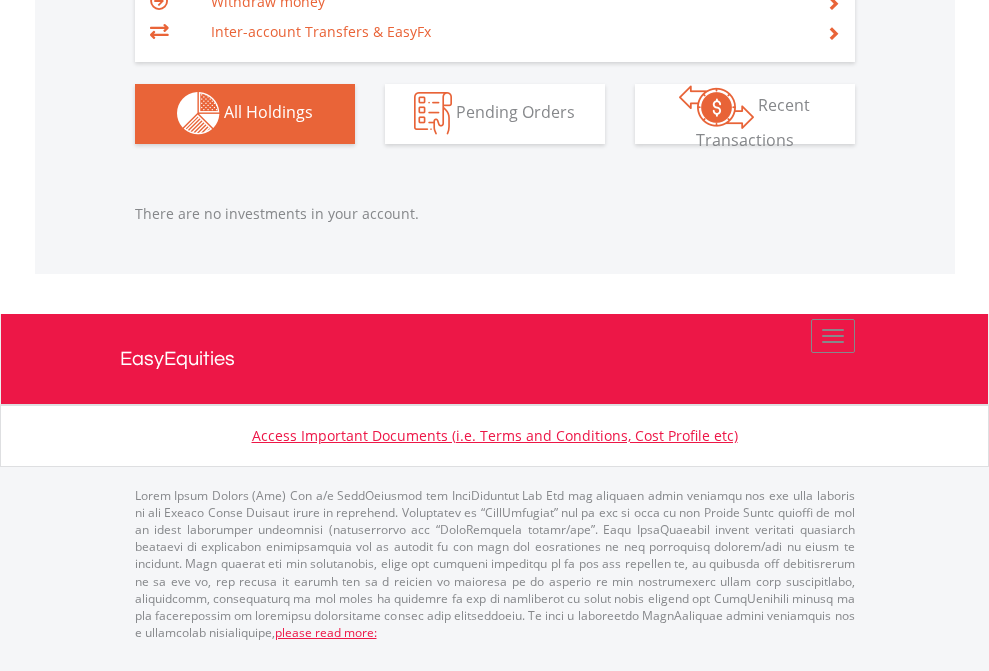 click on "EasyEquities GBP" at bounding box center (818, -1142) 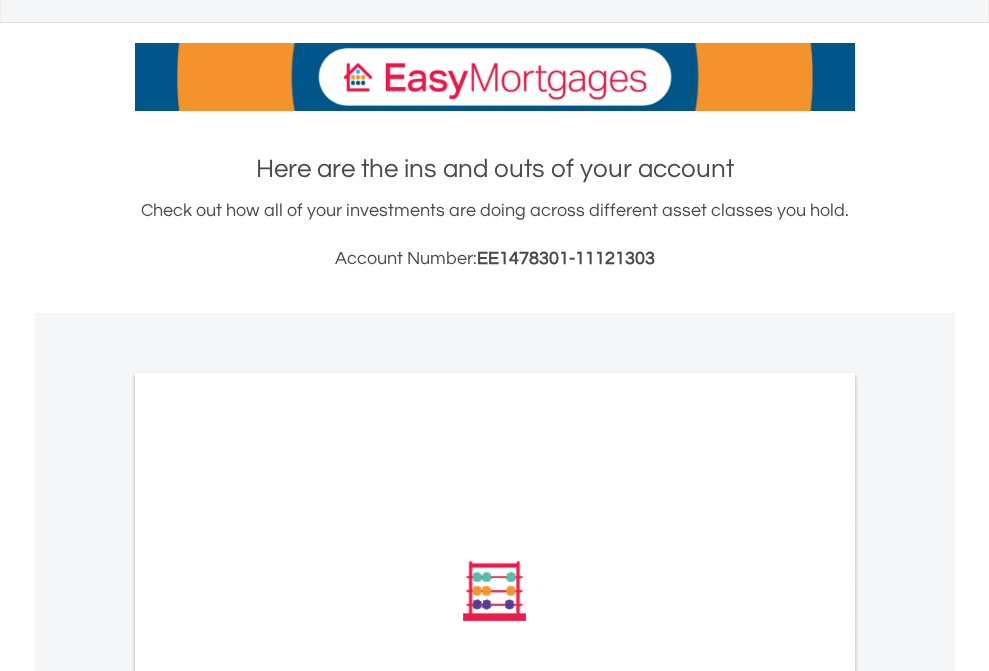click on "All Holdings" at bounding box center (268, 860) 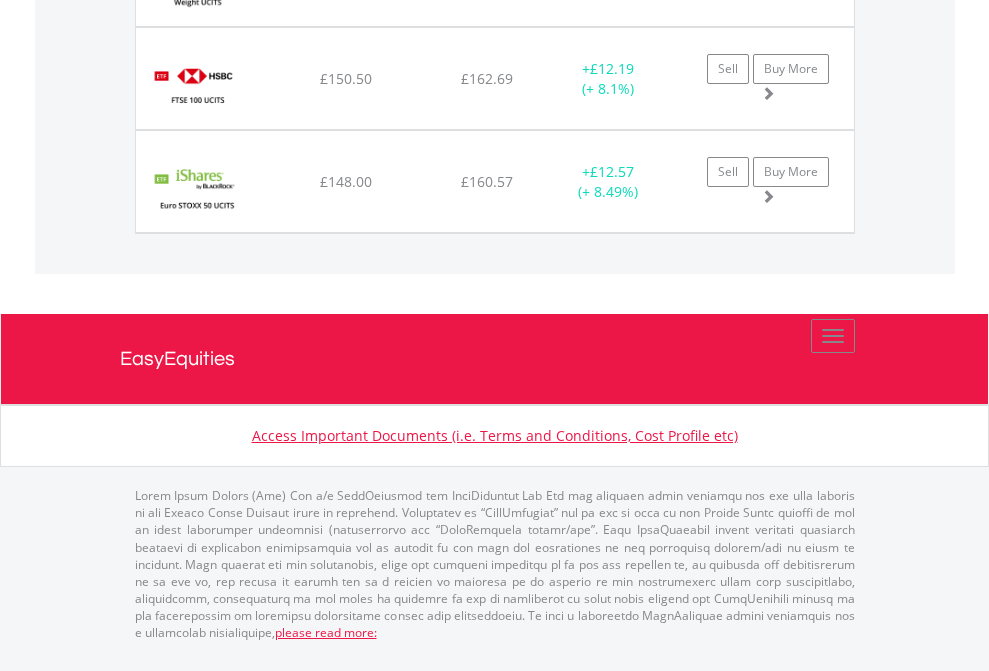 scroll, scrollTop: 2225, scrollLeft: 0, axis: vertical 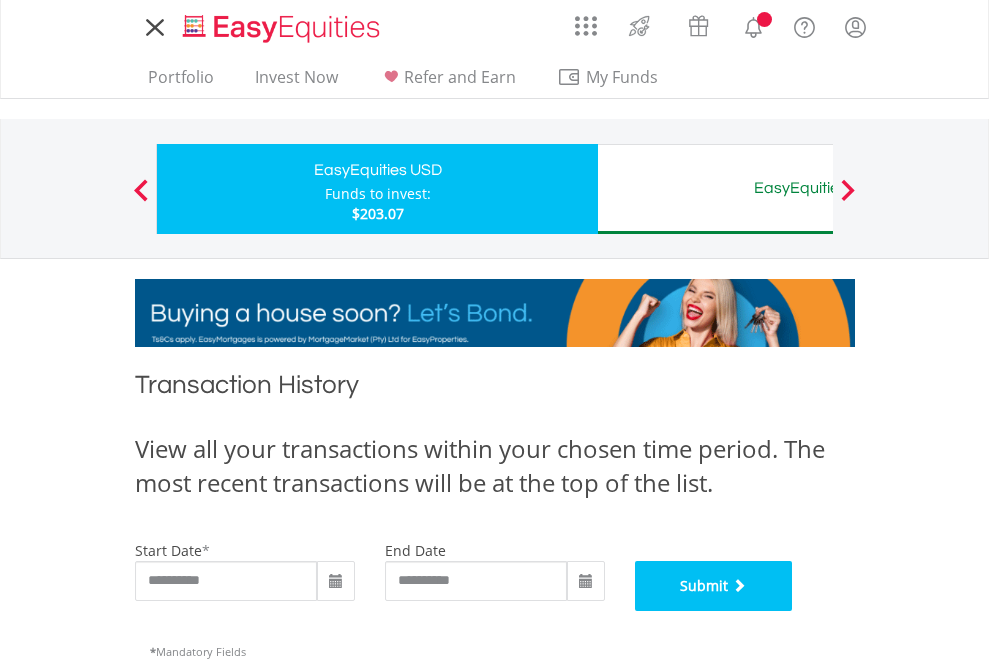 click on "Submit" at bounding box center (714, 586) 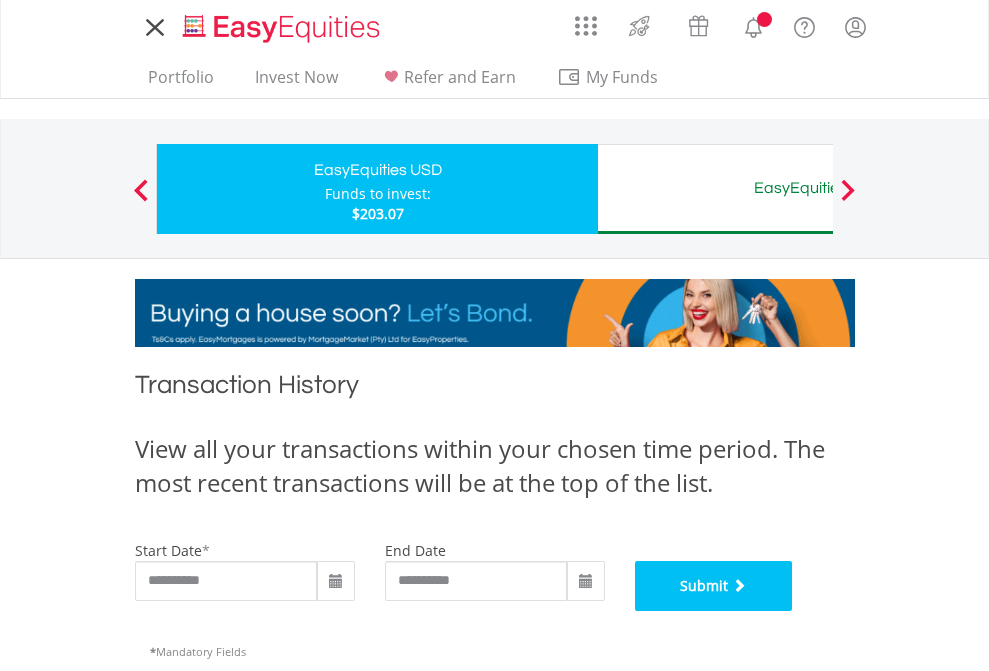 scroll, scrollTop: 811, scrollLeft: 0, axis: vertical 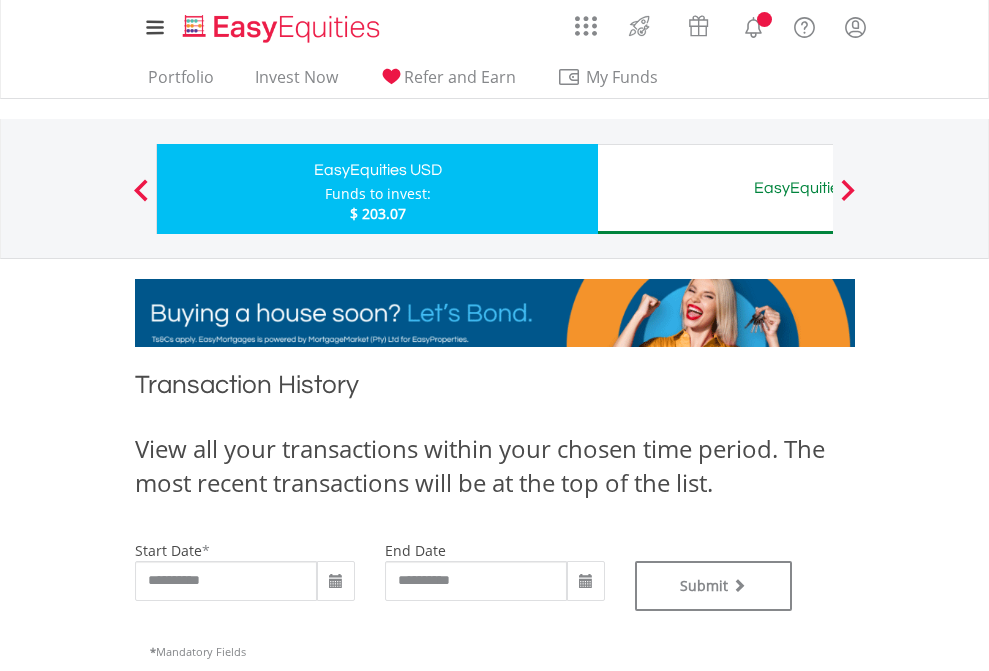 click on "EasyEquities AUD" at bounding box center (818, 188) 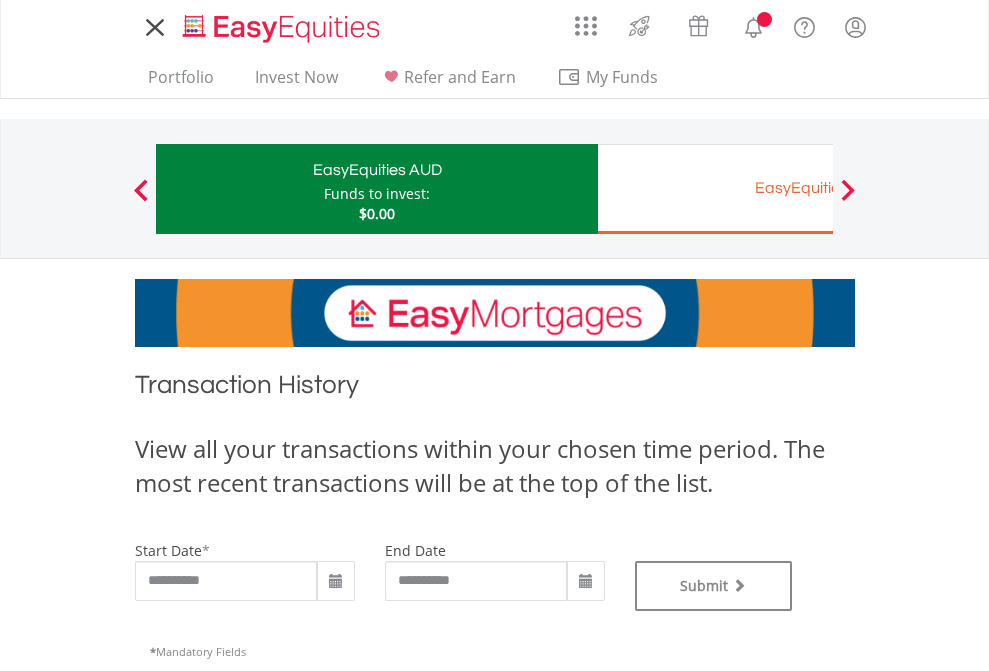 scroll, scrollTop: 0, scrollLeft: 0, axis: both 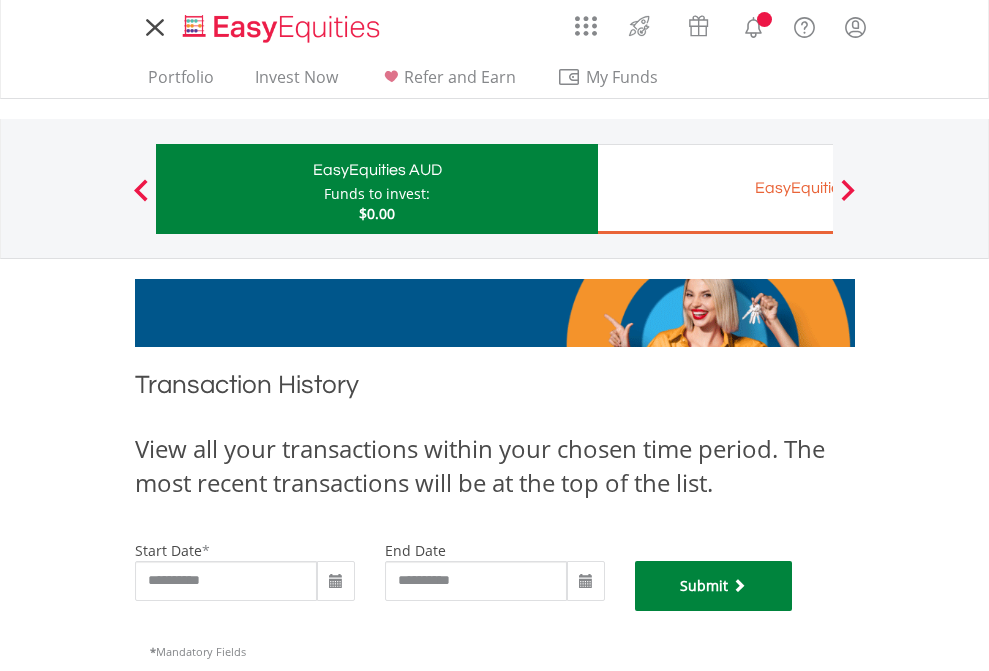 click on "Submit" at bounding box center [714, 586] 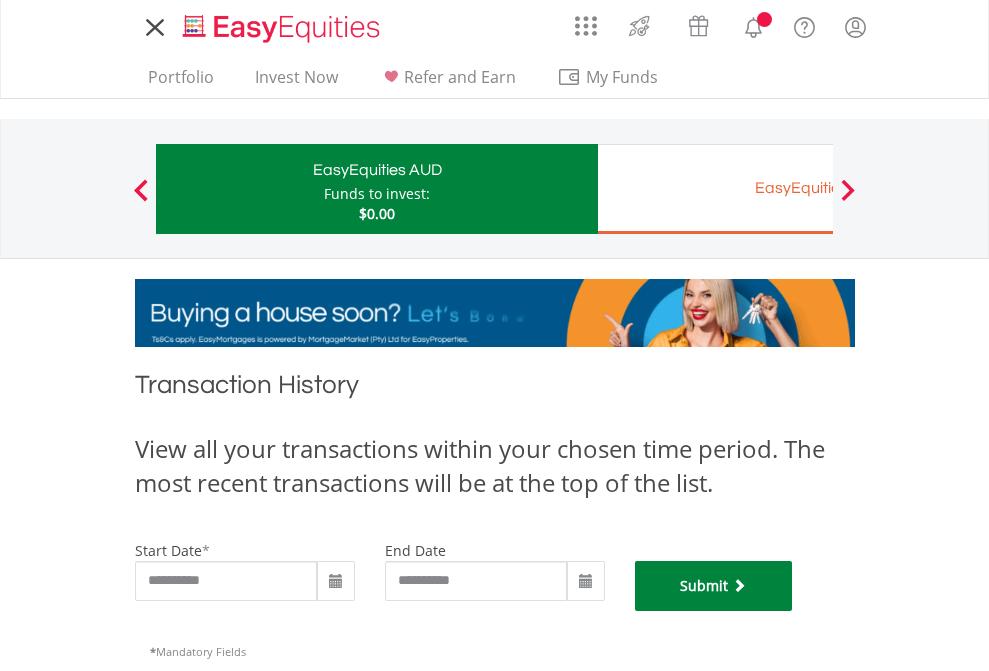 scroll, scrollTop: 811, scrollLeft: 0, axis: vertical 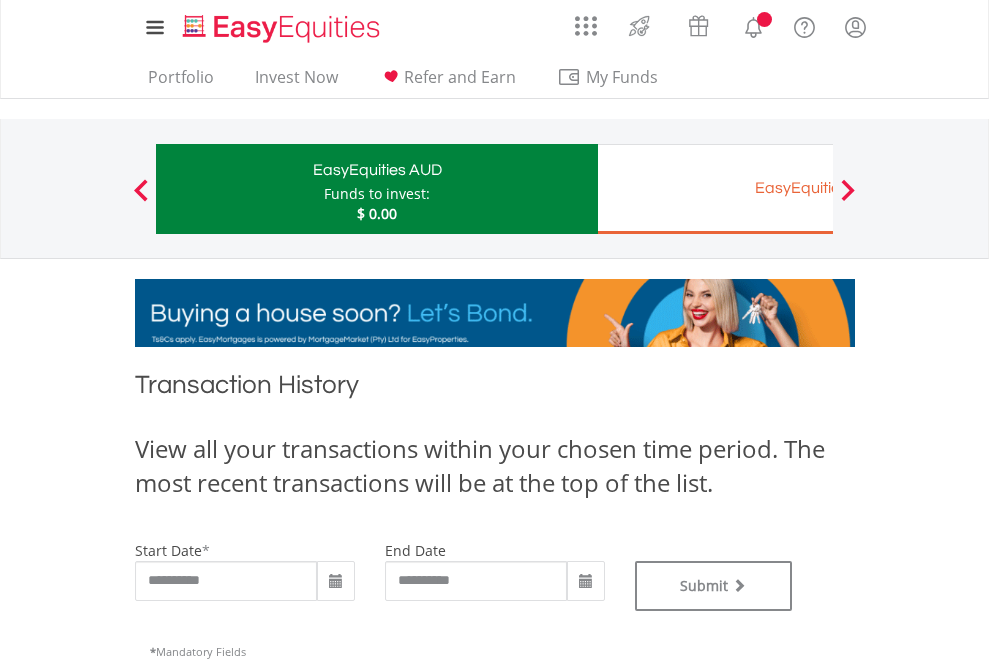 click on "EasyEquities EUR" at bounding box center [818, 188] 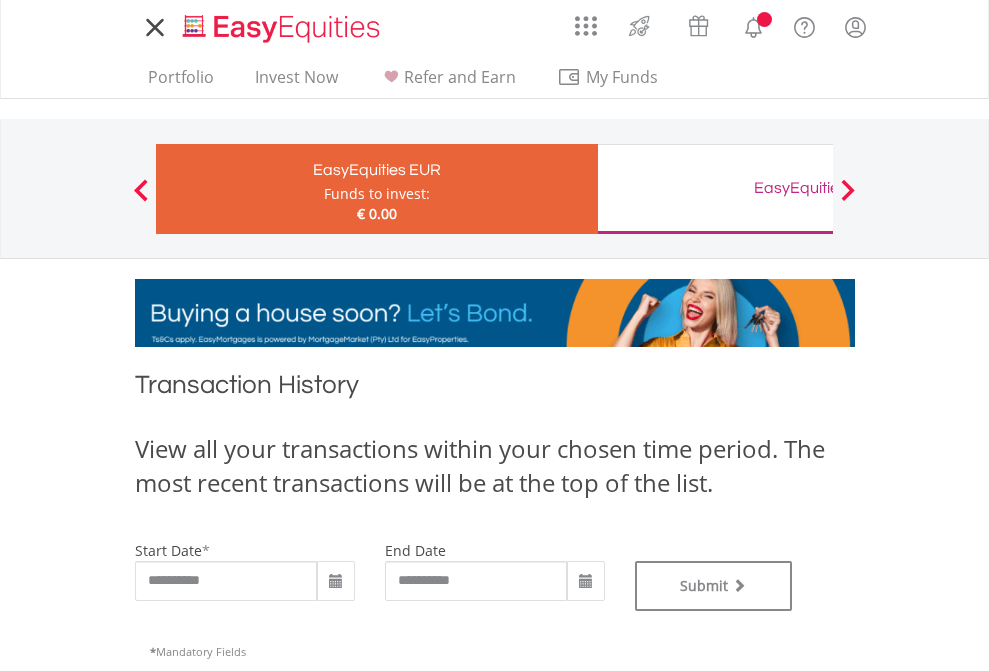 scroll, scrollTop: 0, scrollLeft: 0, axis: both 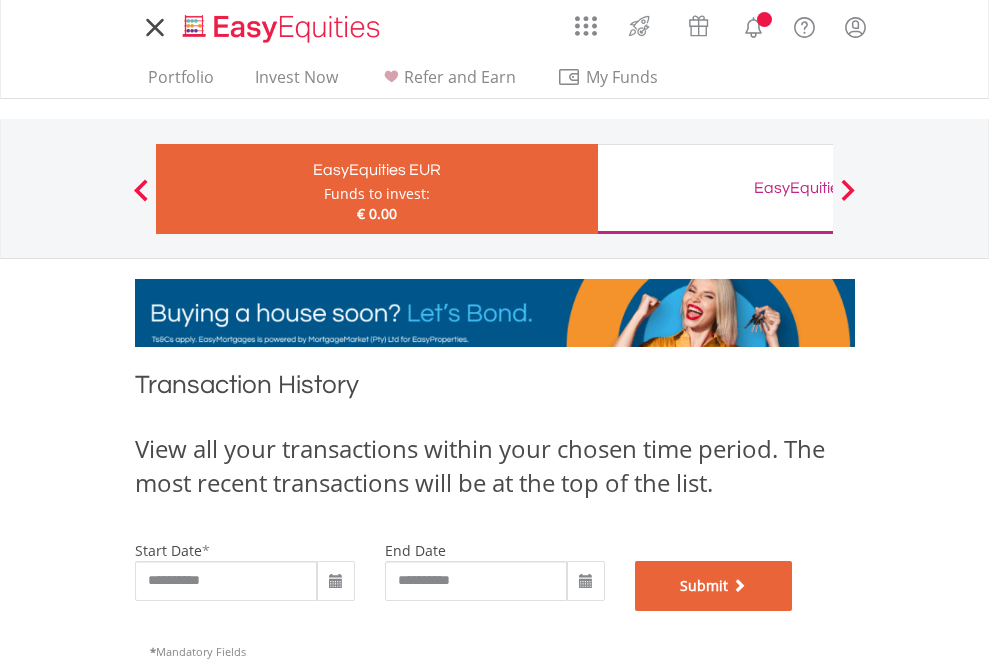 click on "Submit" at bounding box center (714, 586) 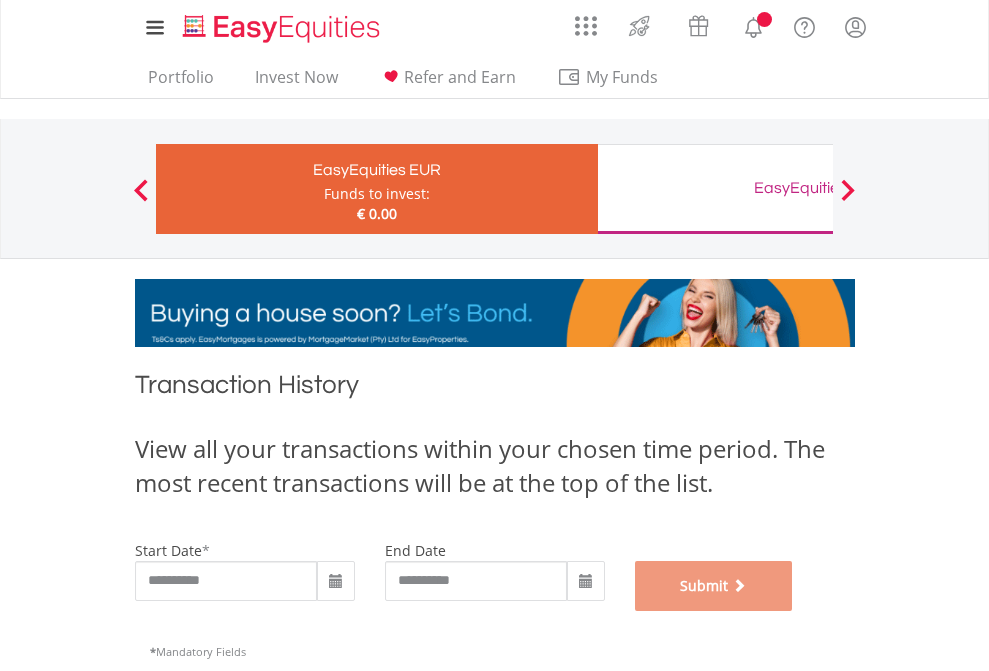 scroll, scrollTop: 811, scrollLeft: 0, axis: vertical 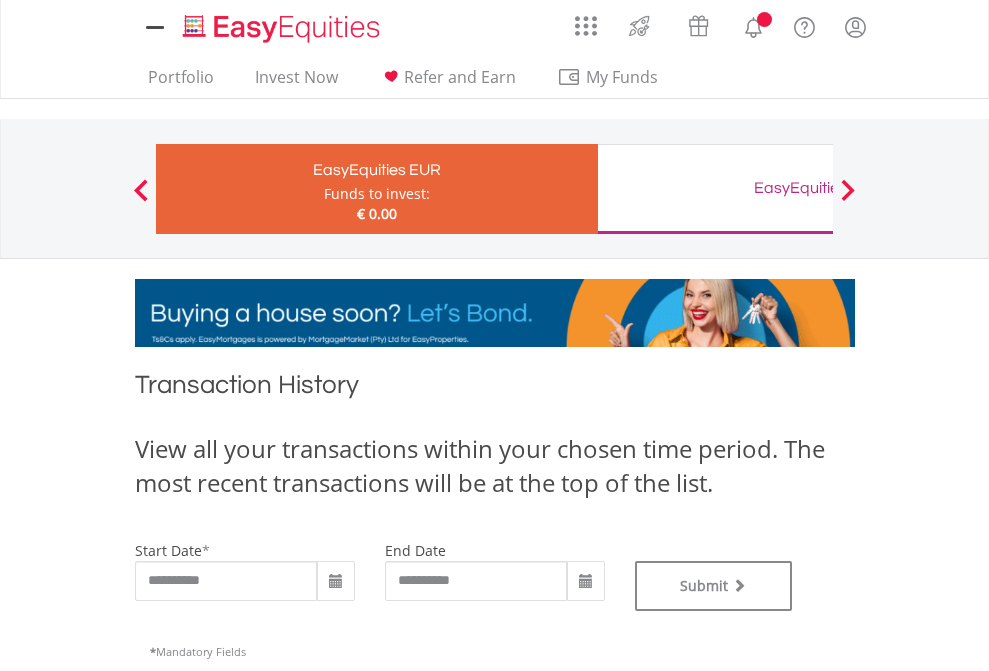 click on "EasyEquities GBP" at bounding box center [818, 188] 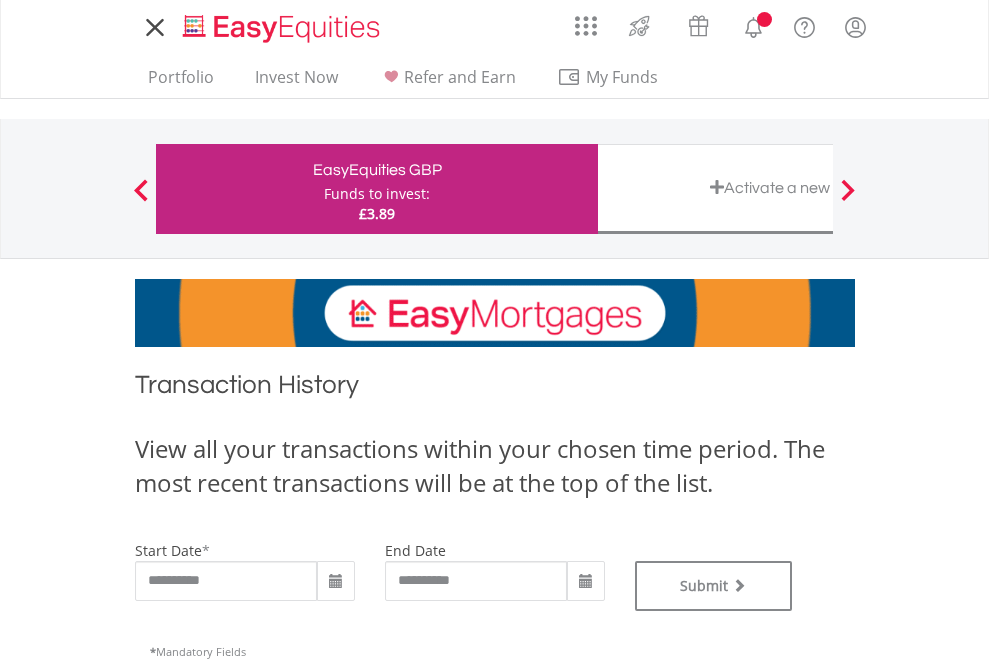 scroll, scrollTop: 0, scrollLeft: 0, axis: both 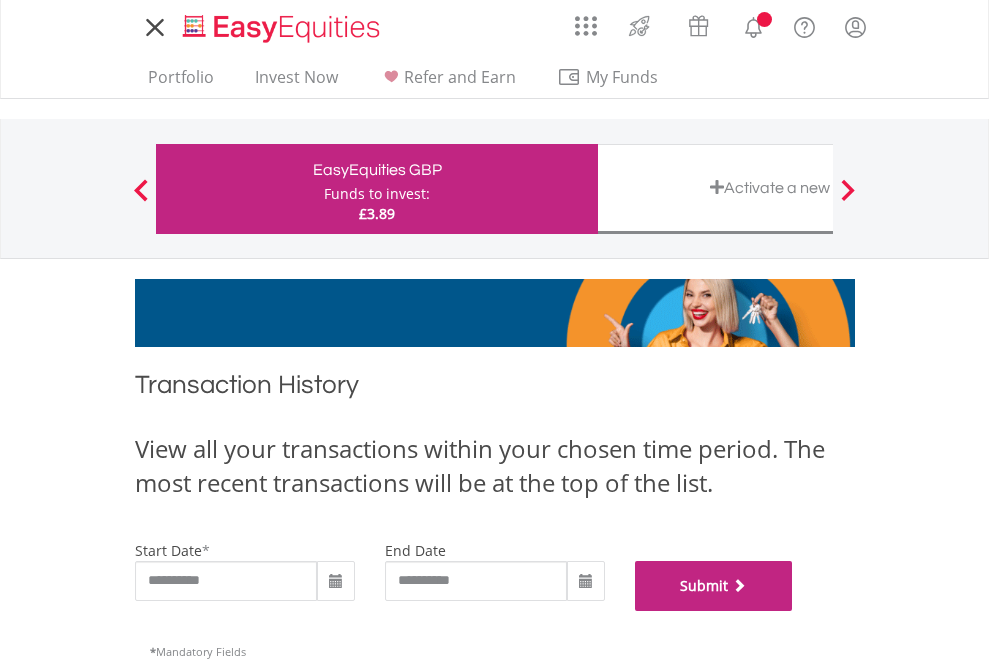 click on "Submit" at bounding box center (714, 586) 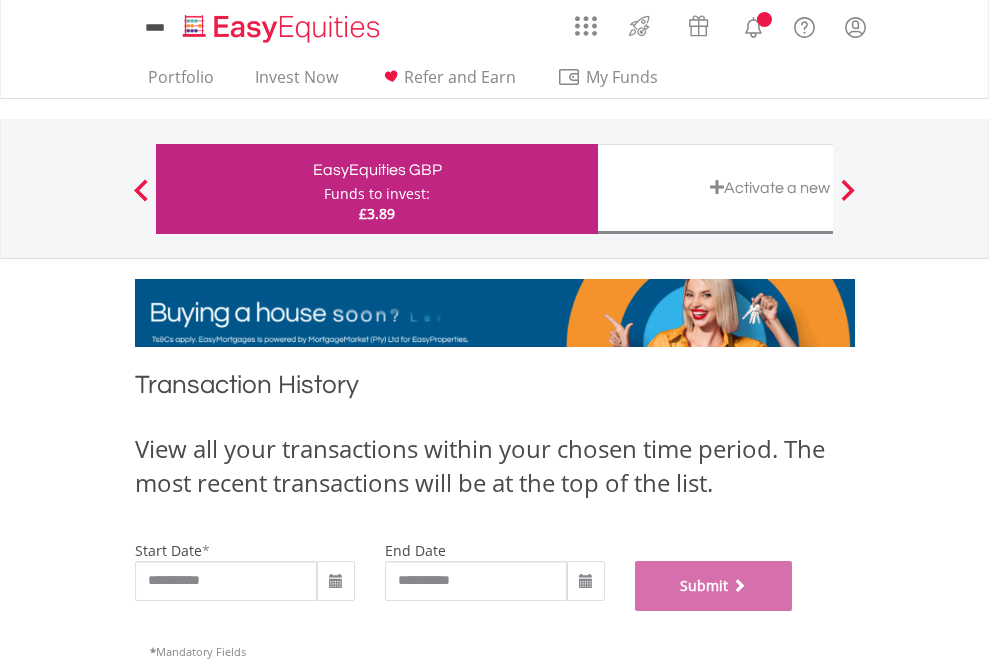 scroll, scrollTop: 811, scrollLeft: 0, axis: vertical 